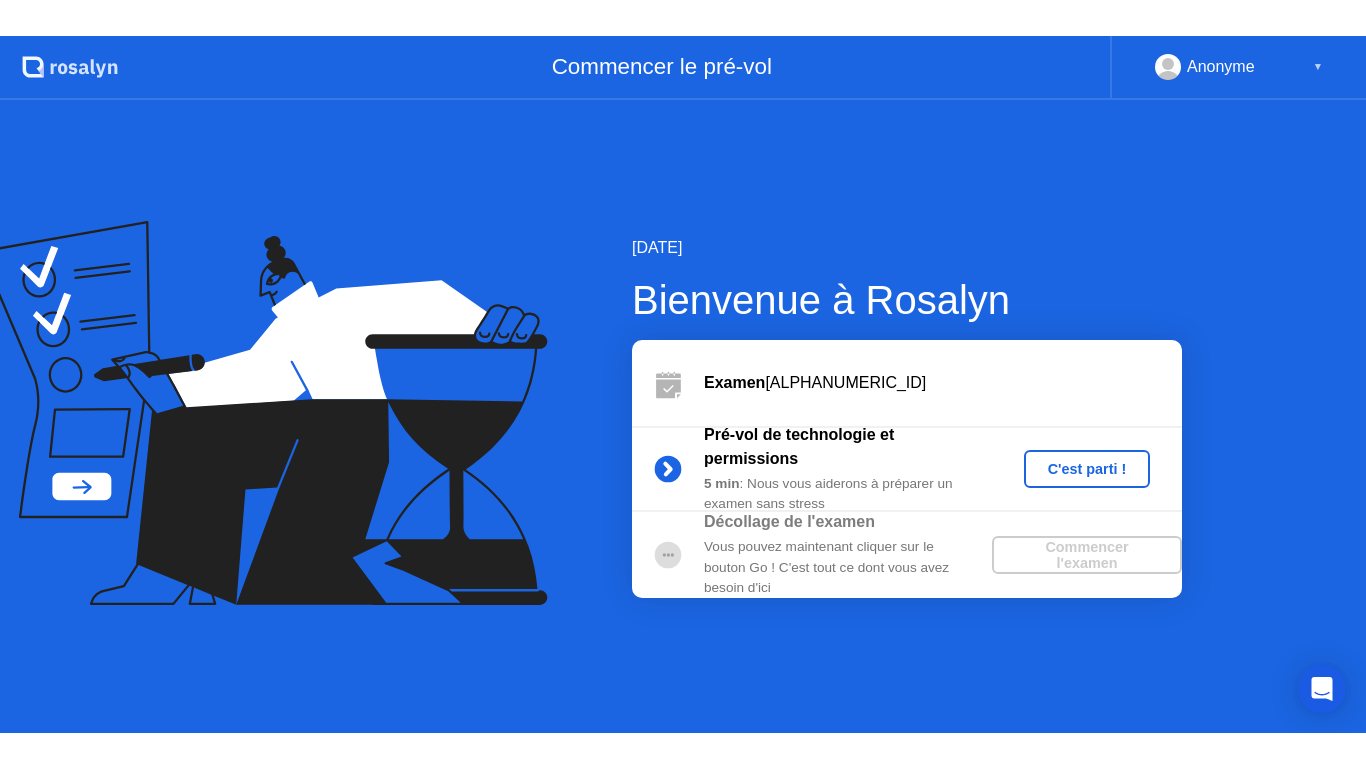 scroll, scrollTop: 0, scrollLeft: 0, axis: both 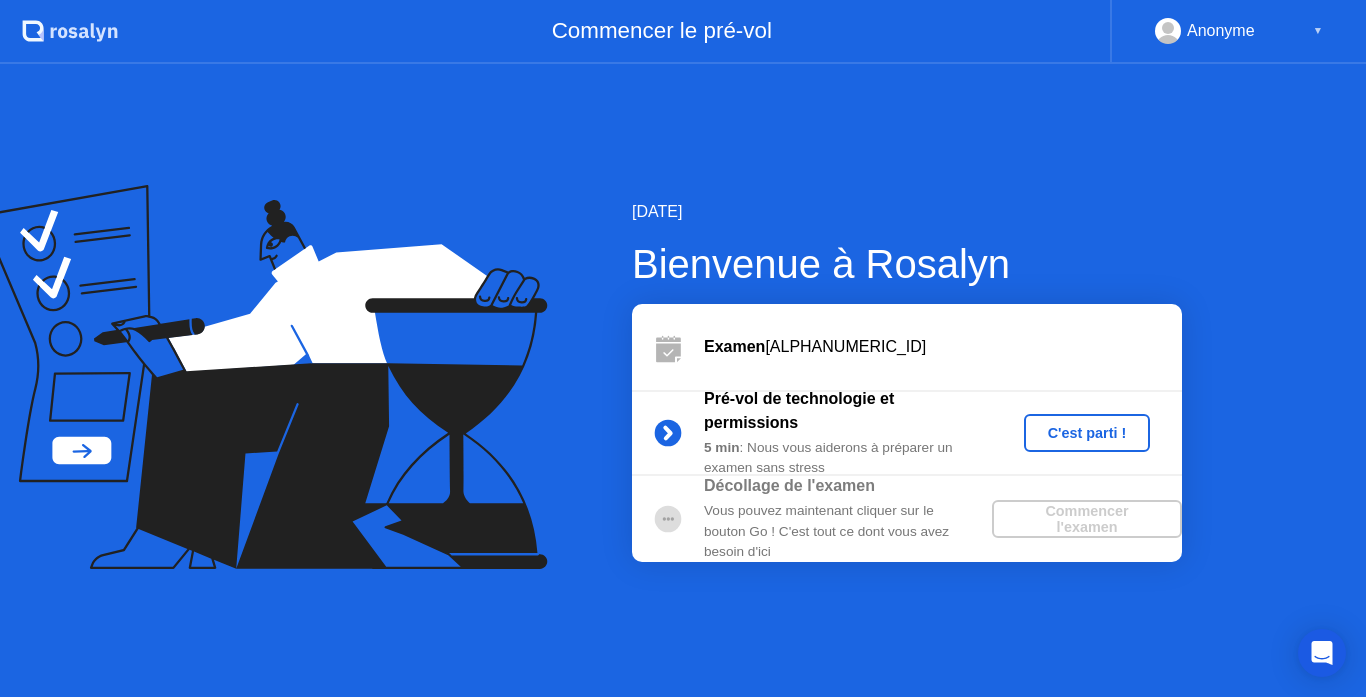 click on "C'est parti !" 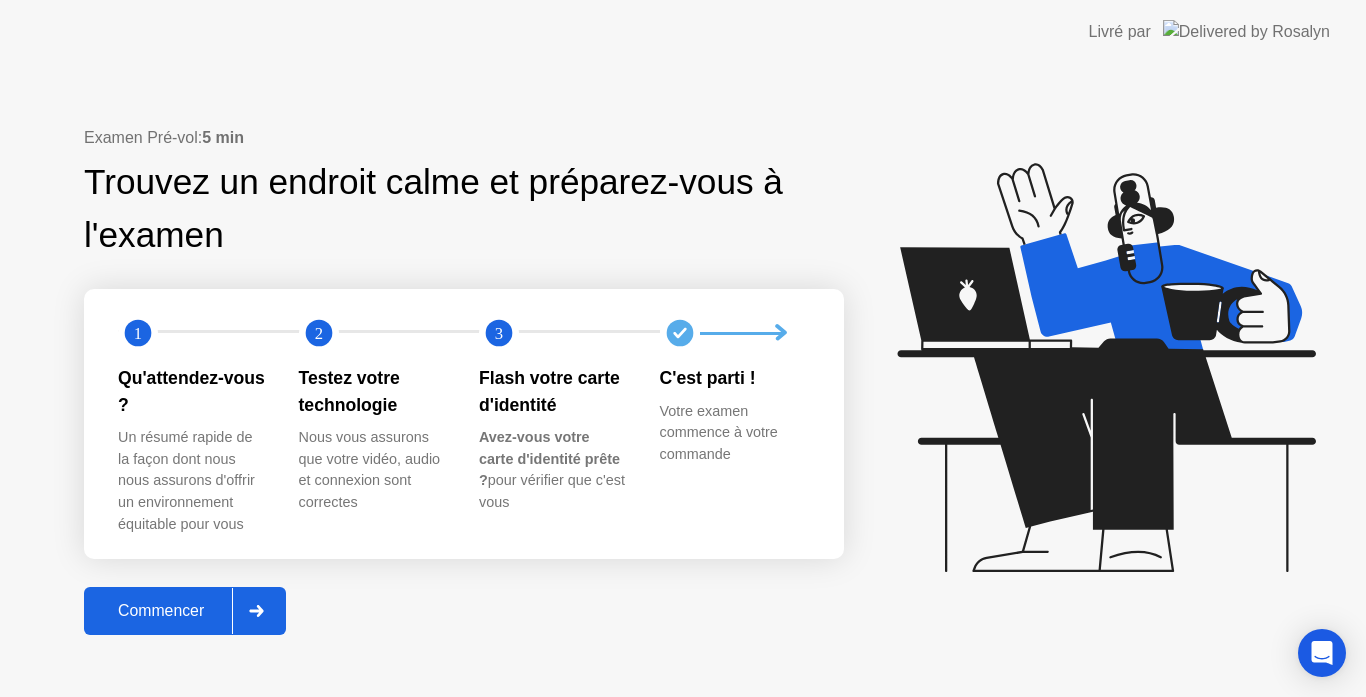 click on "Commencer" 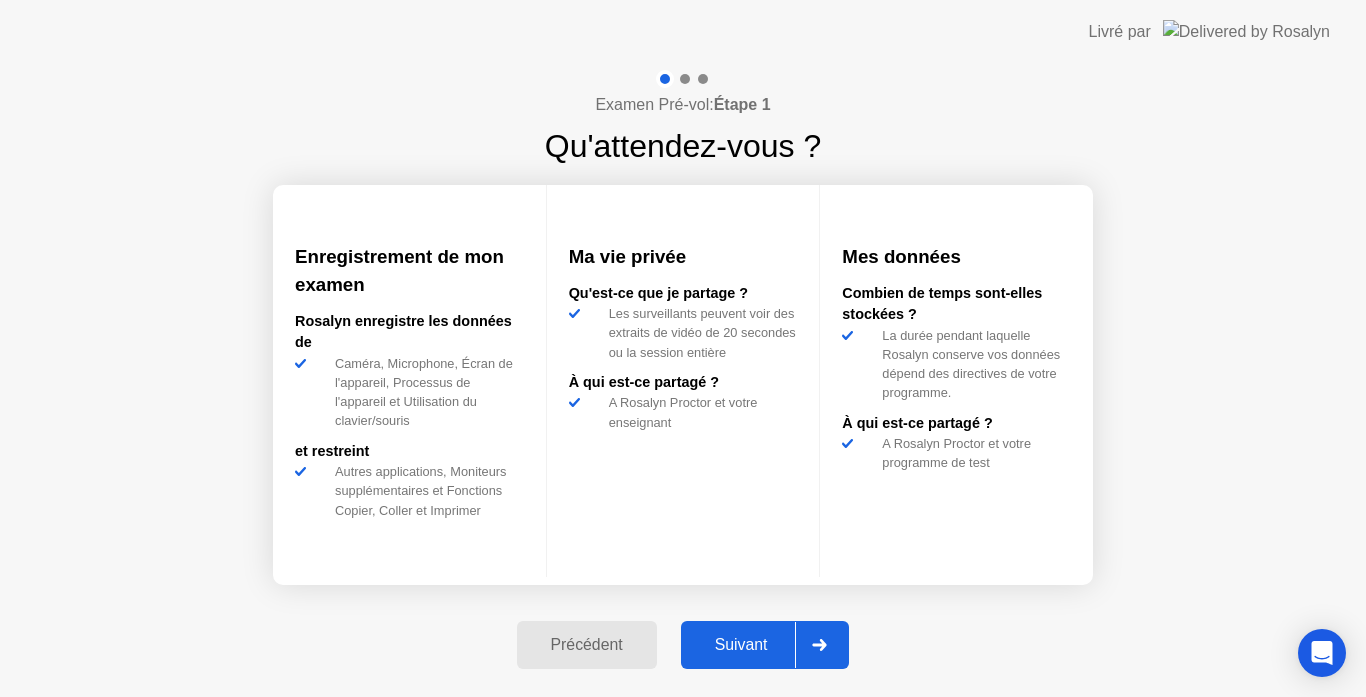 click on "Suivant" 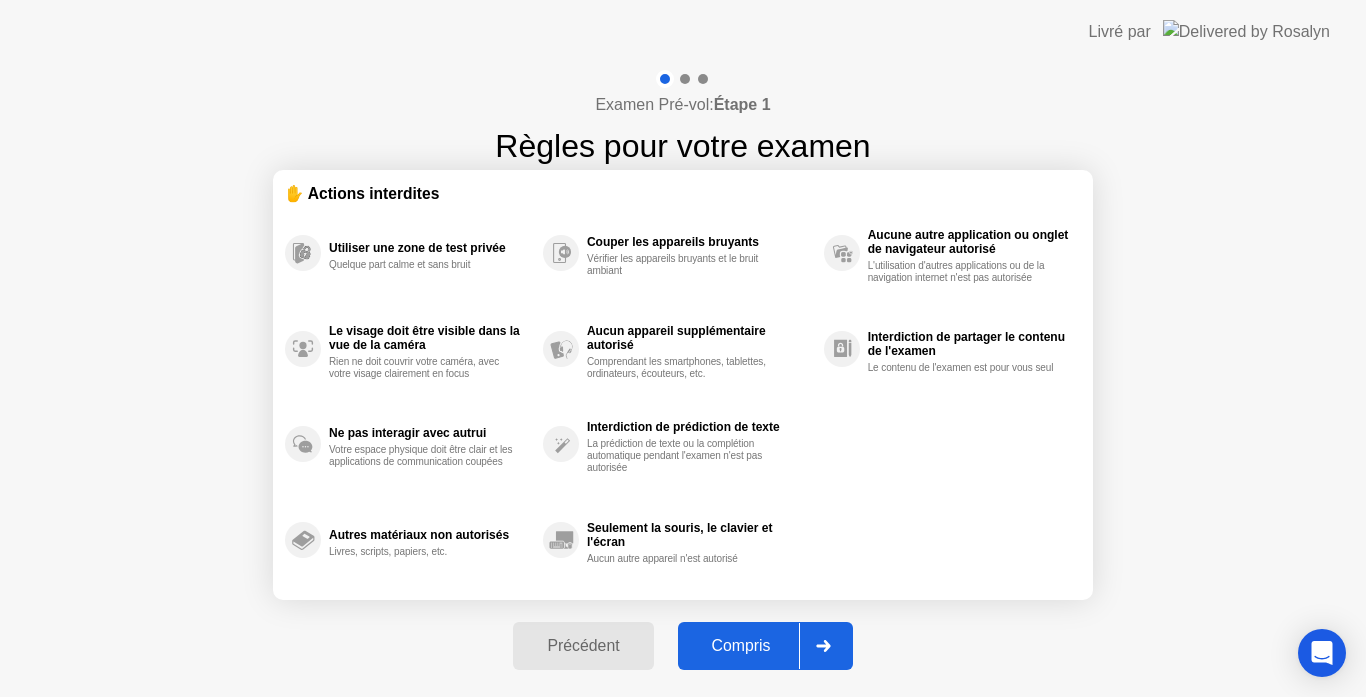 click on "Compris" 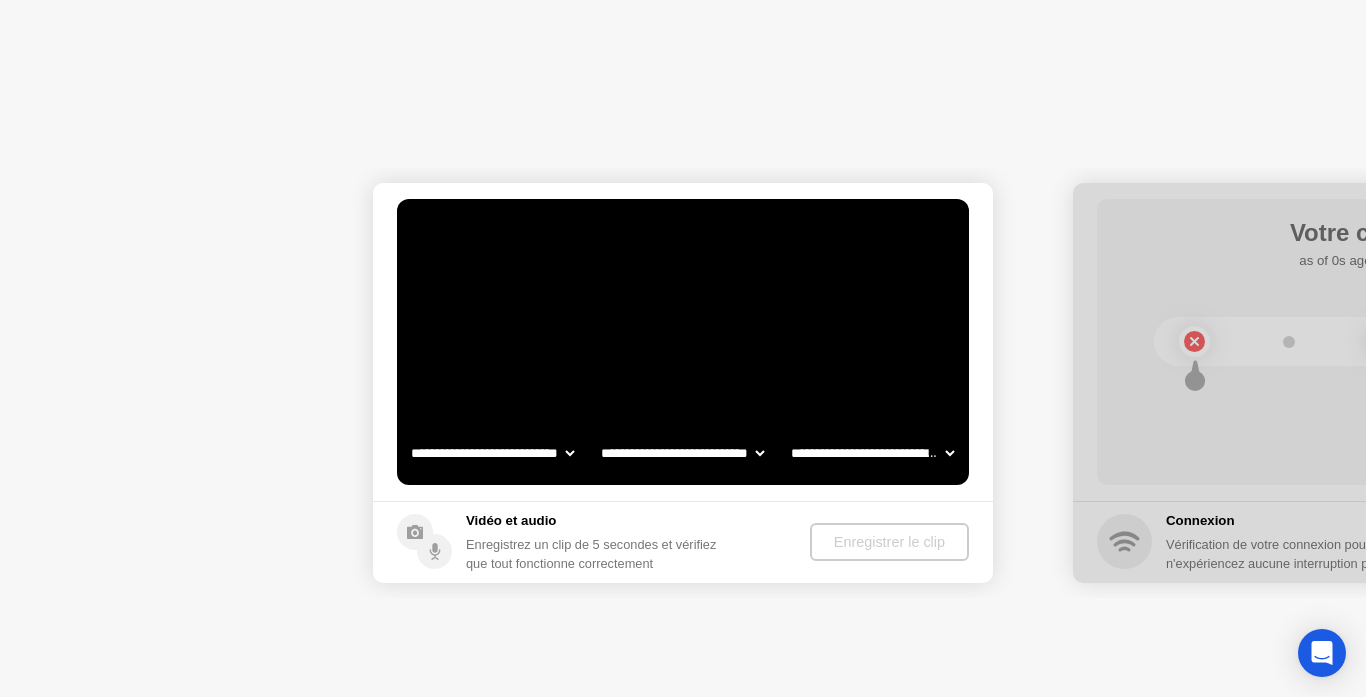 select on "**********" 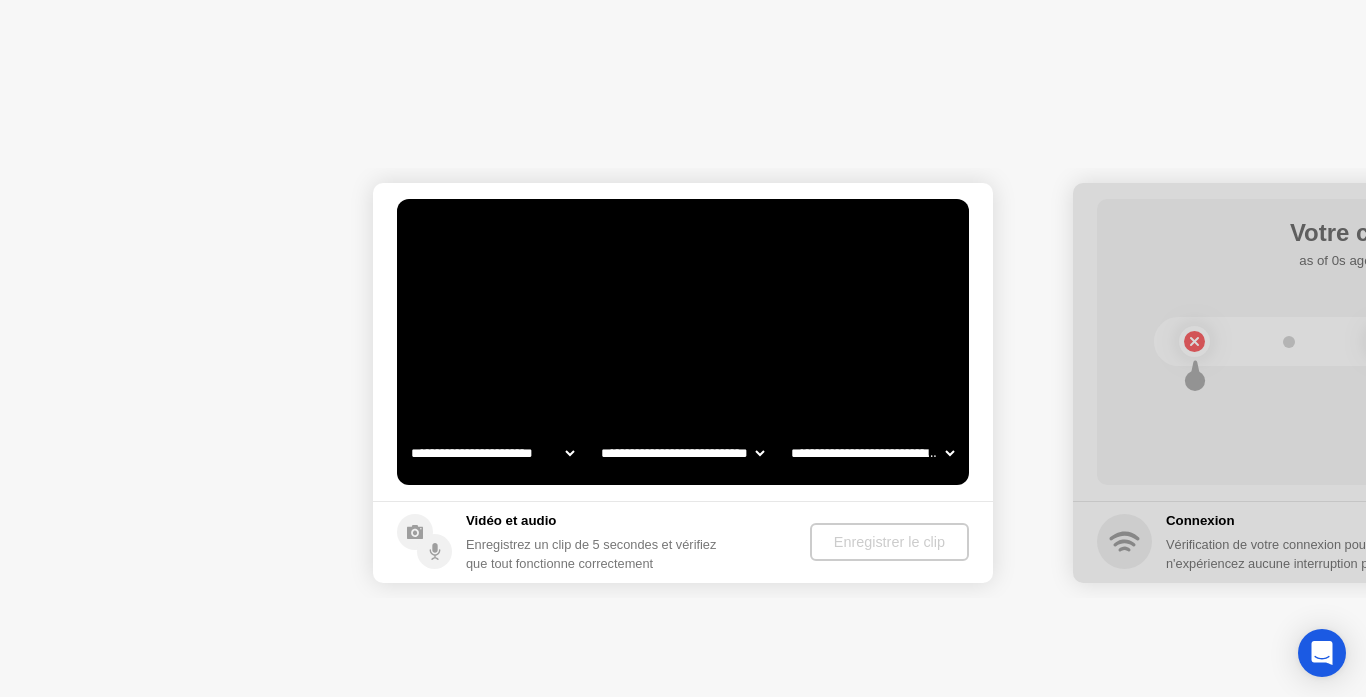 select on "*******" 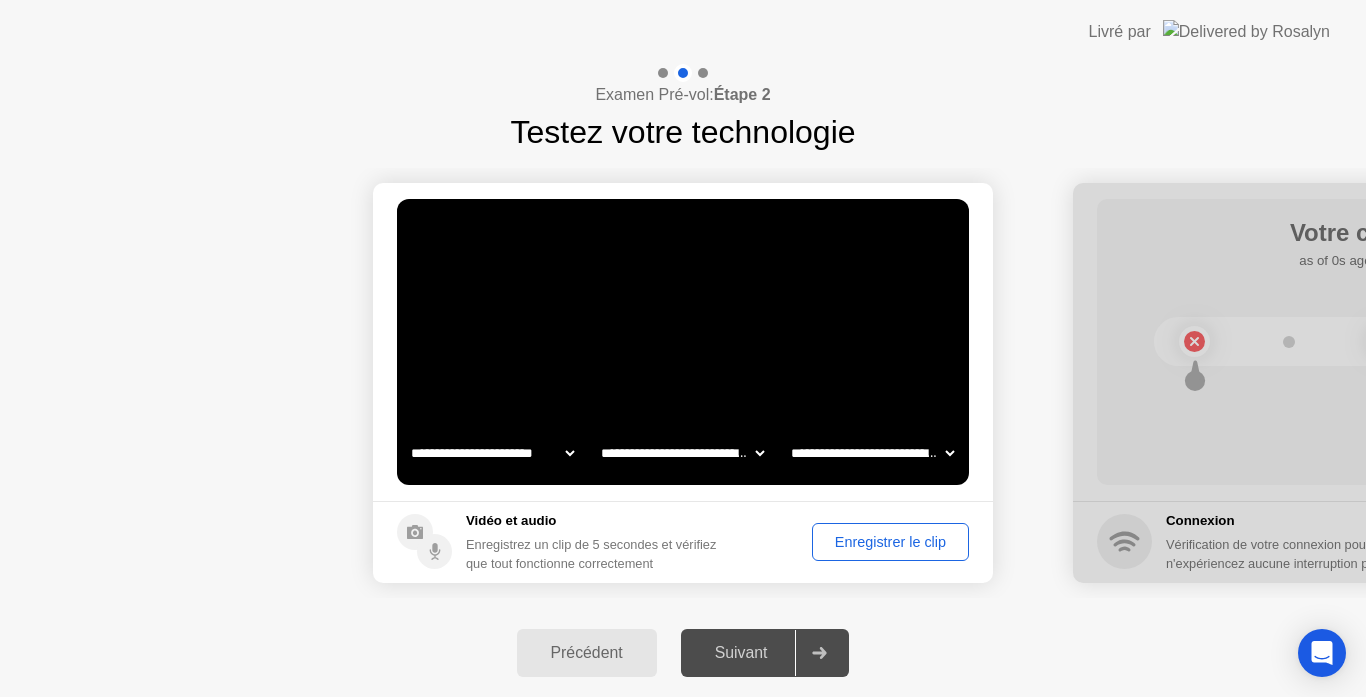 click on "Enregistrer le clip" 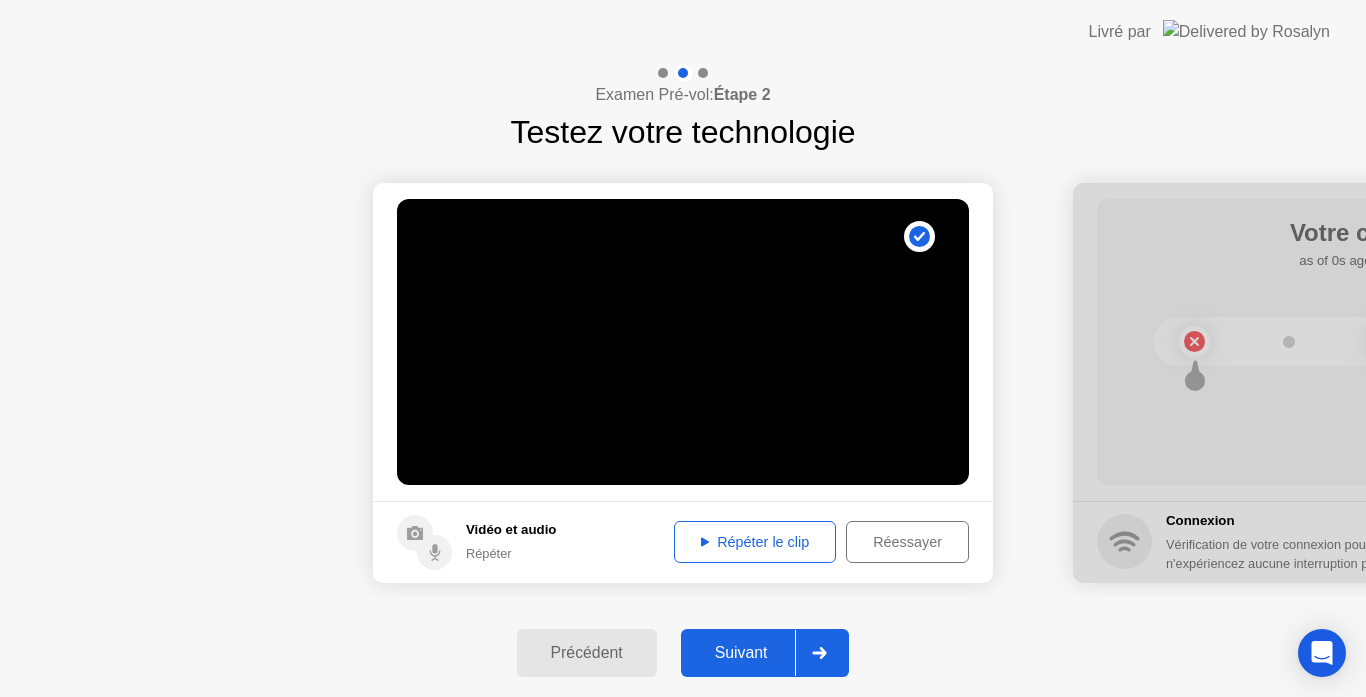 click on "Répéter le clip" 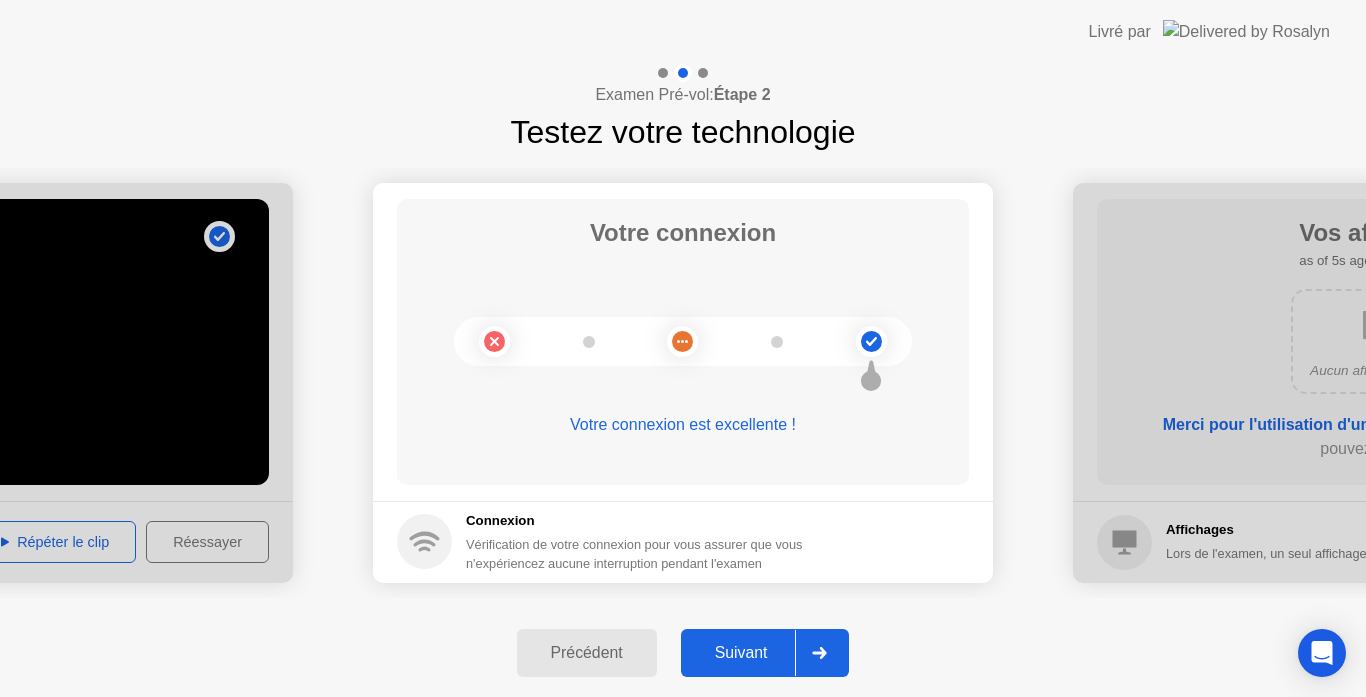click on "Suivant" 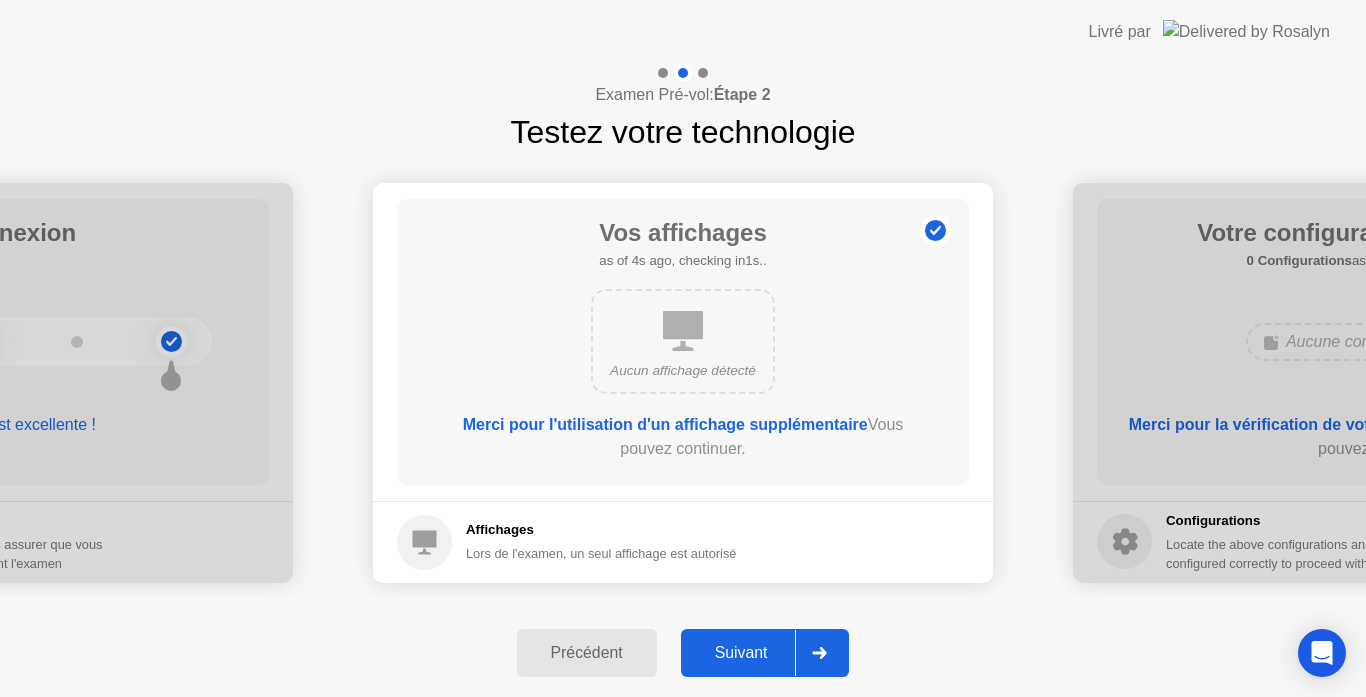 click on "Suivant" 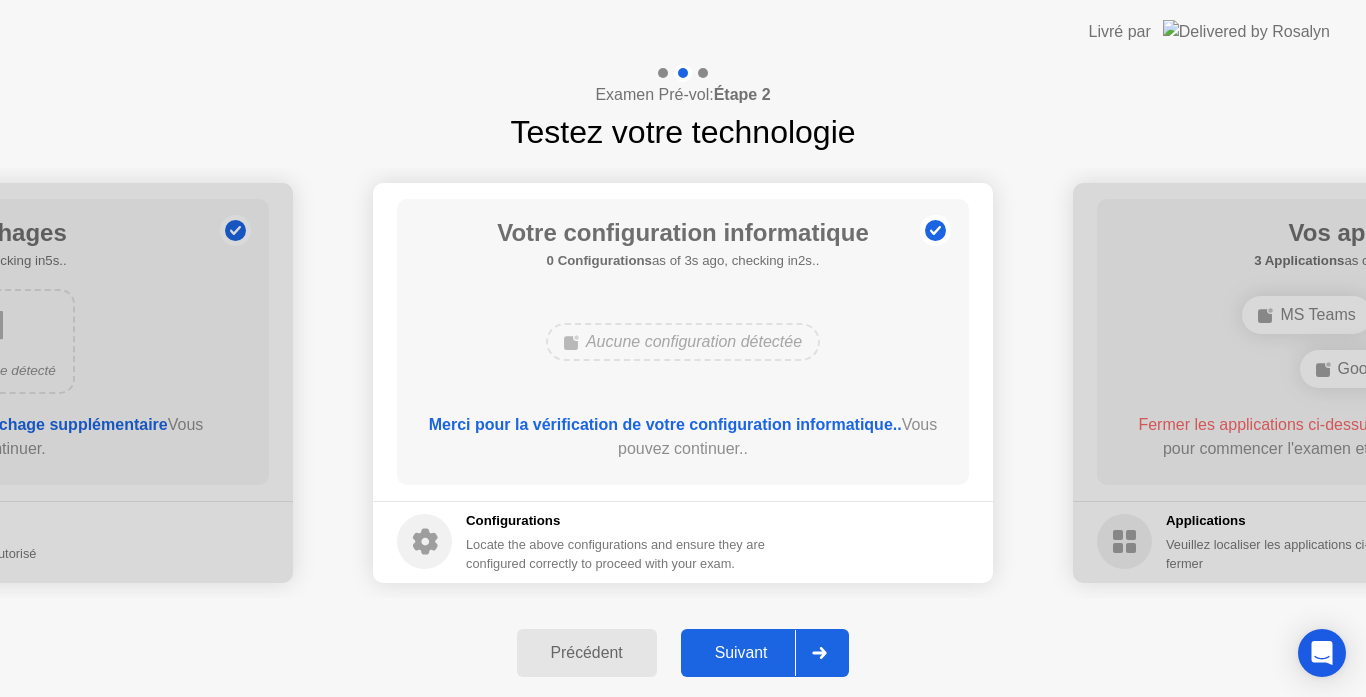 click on "Suivant" 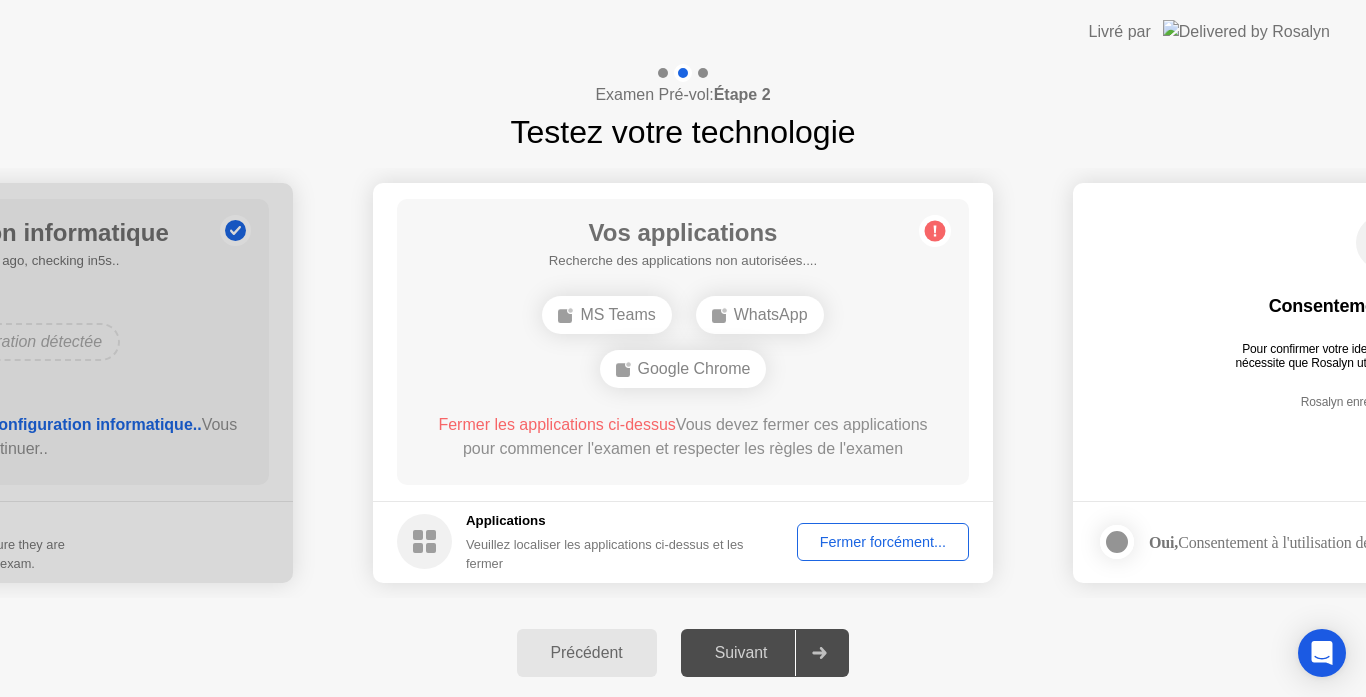 click on "Fermer forcément..." 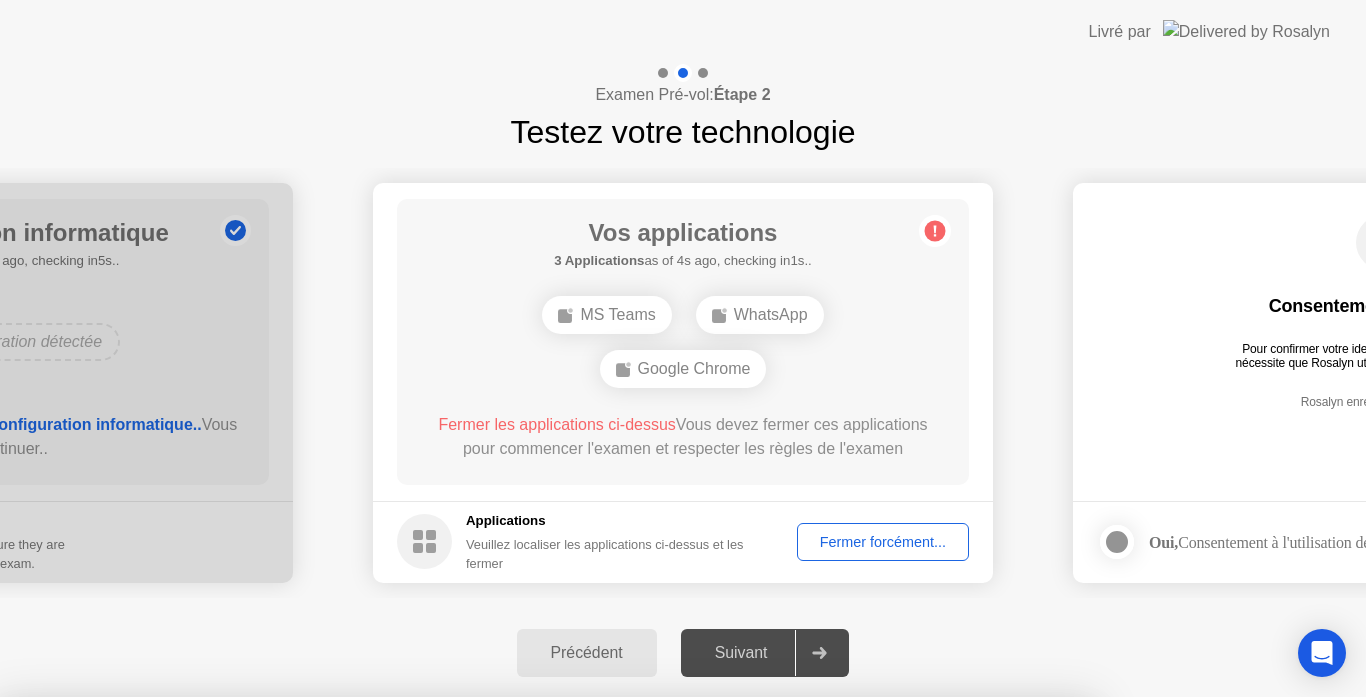 click on "Confirmer" at bounding box center [616, 973] 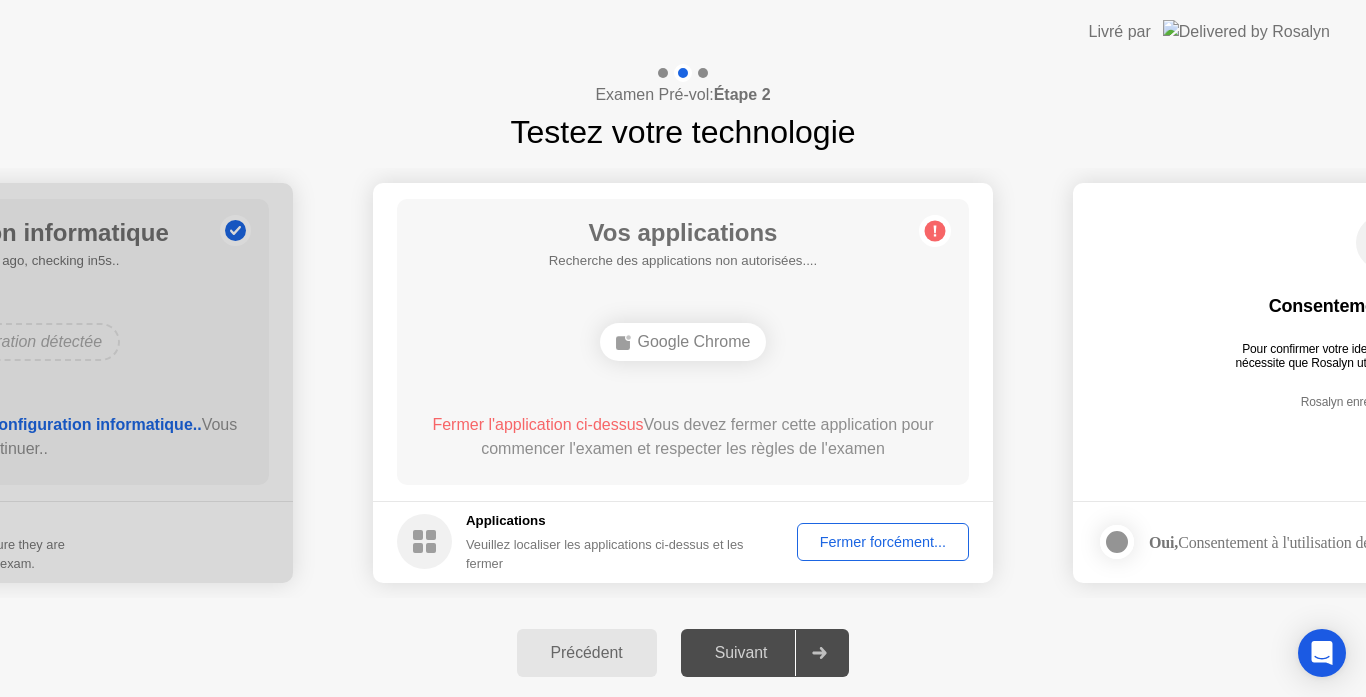 click on "Fermer forcément..." 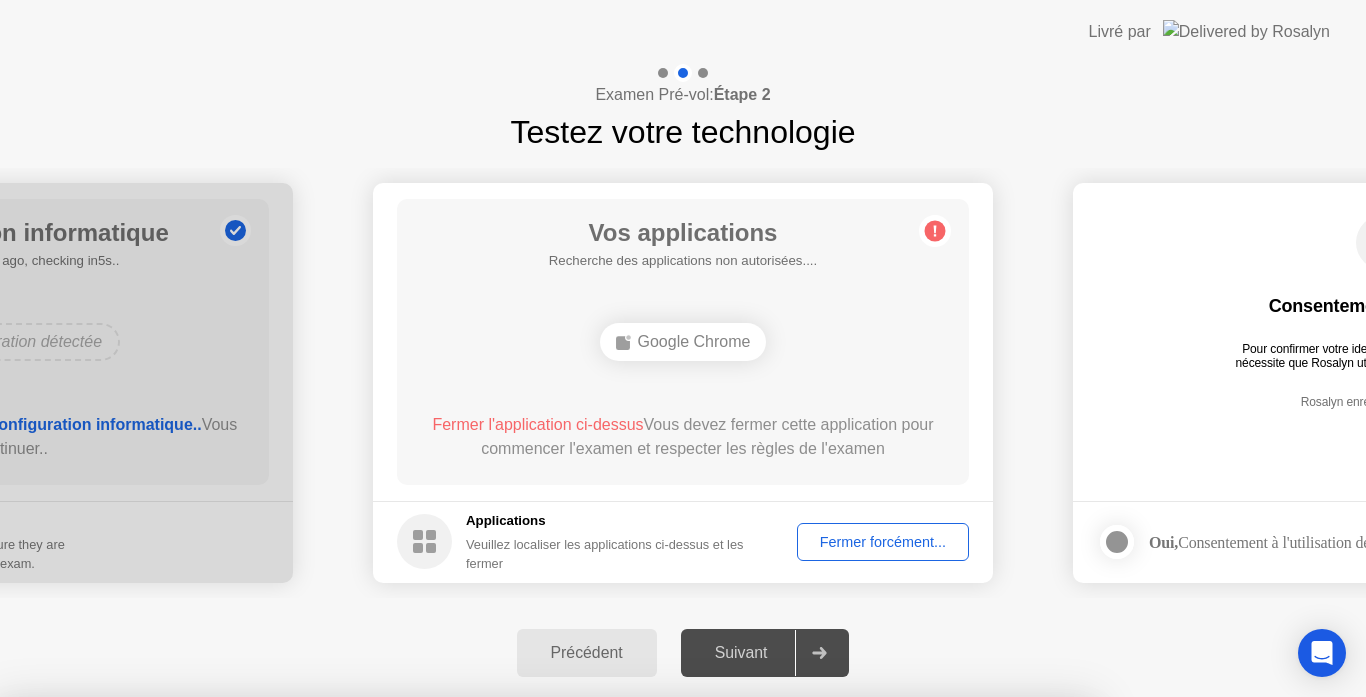 click on "Confirmer" at bounding box center [616, 973] 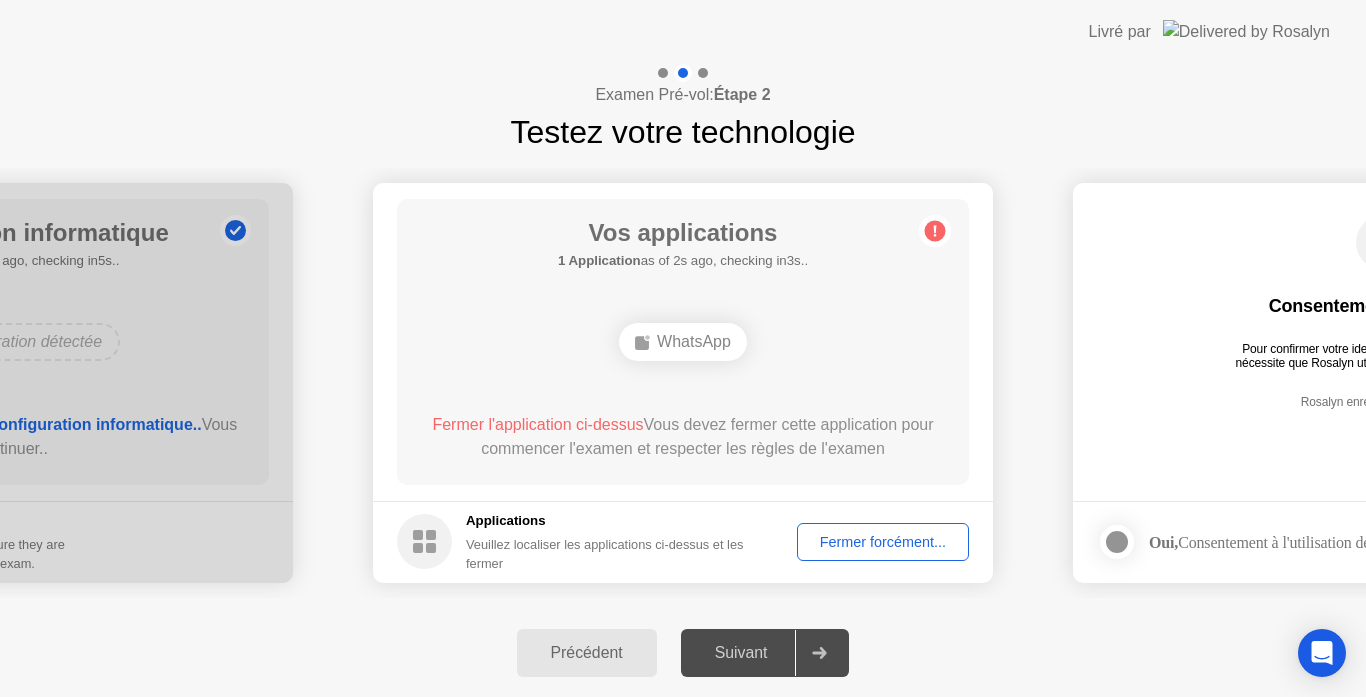 click on "Fermer forcément..." 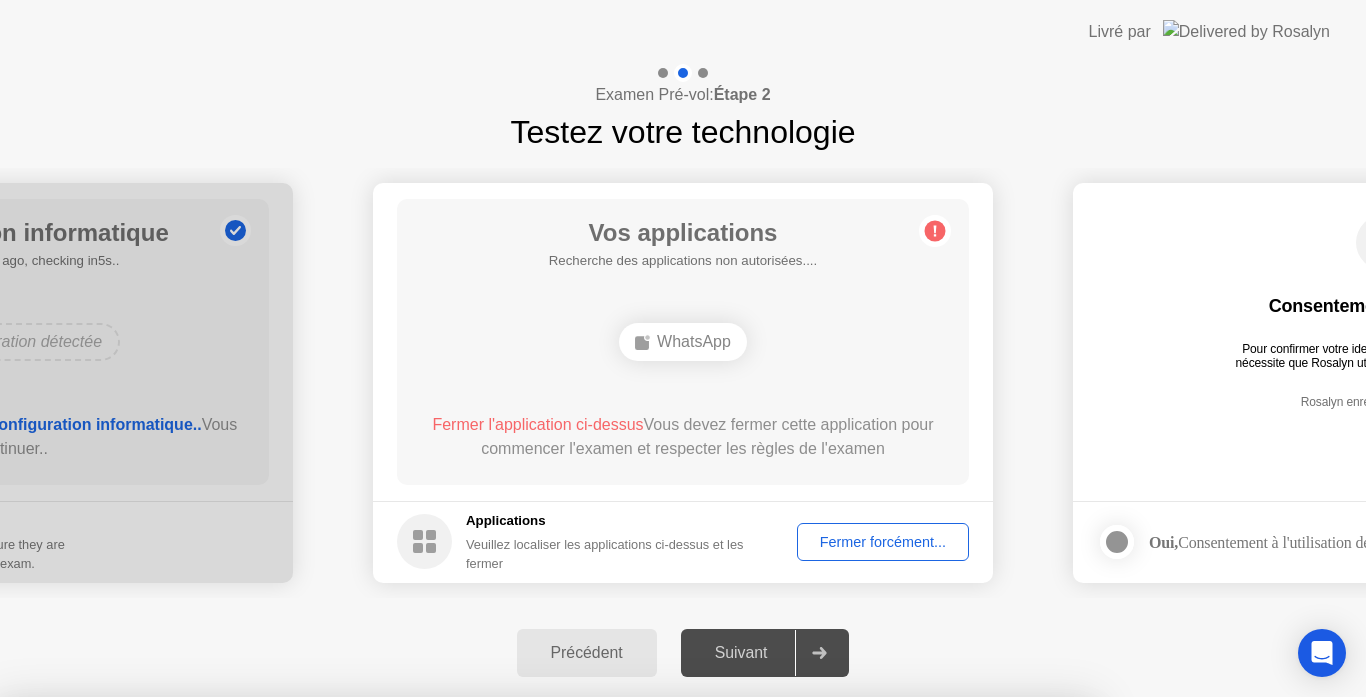 click on "Confirmer" at bounding box center [616, 973] 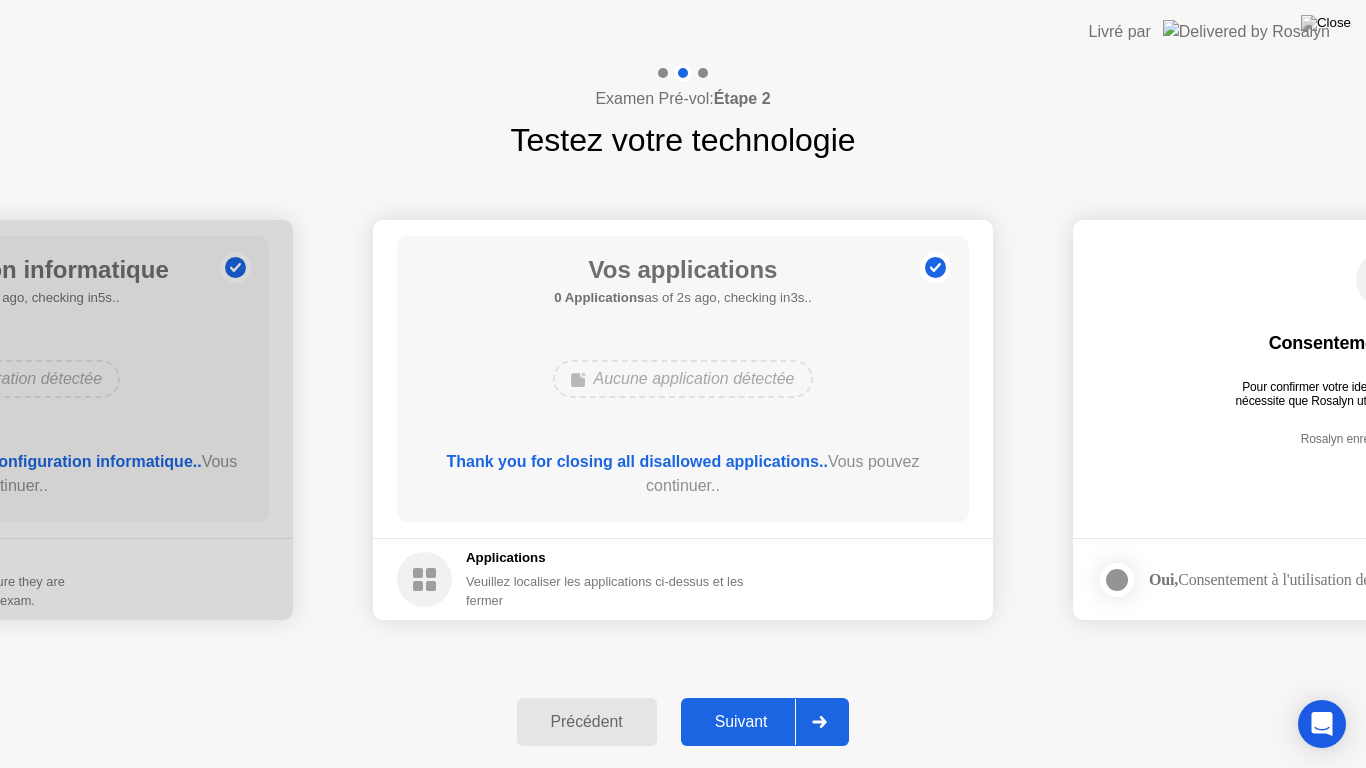 click on "Suivant" 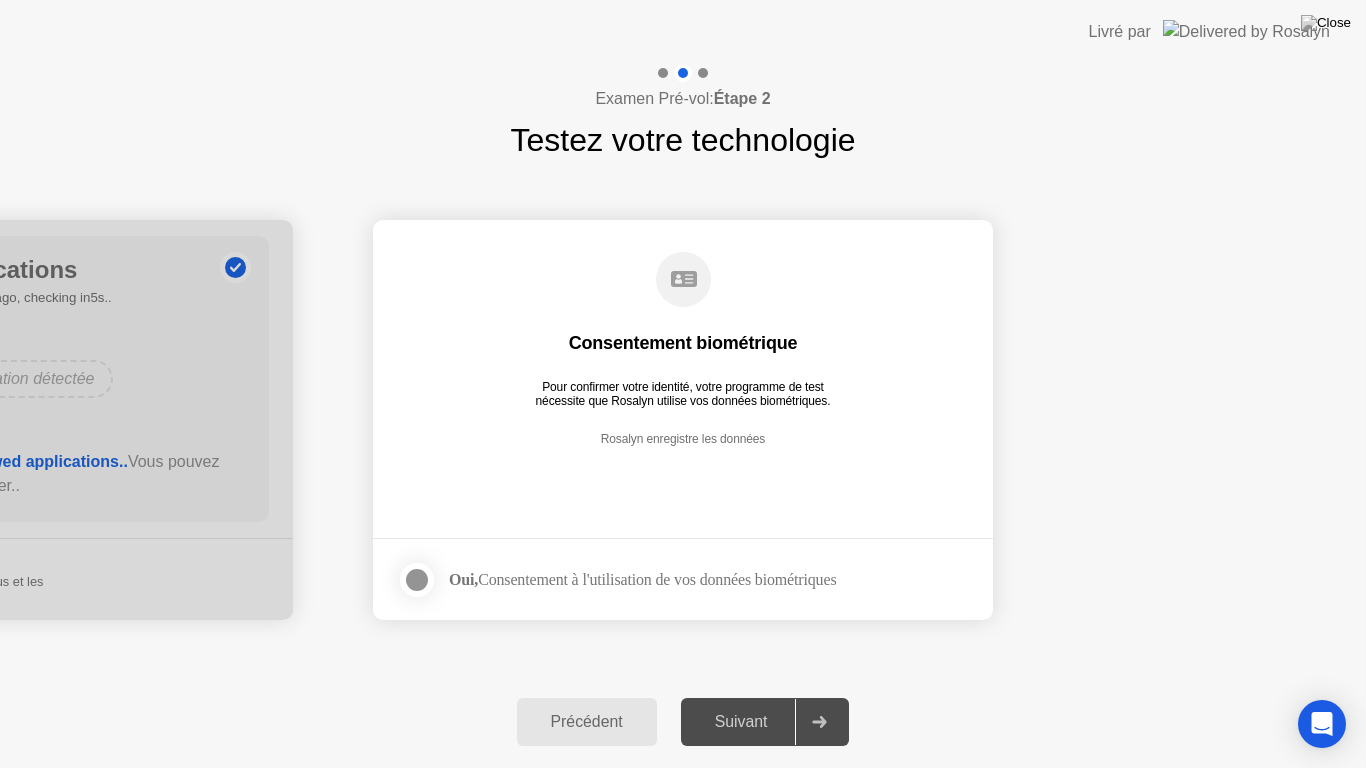 click 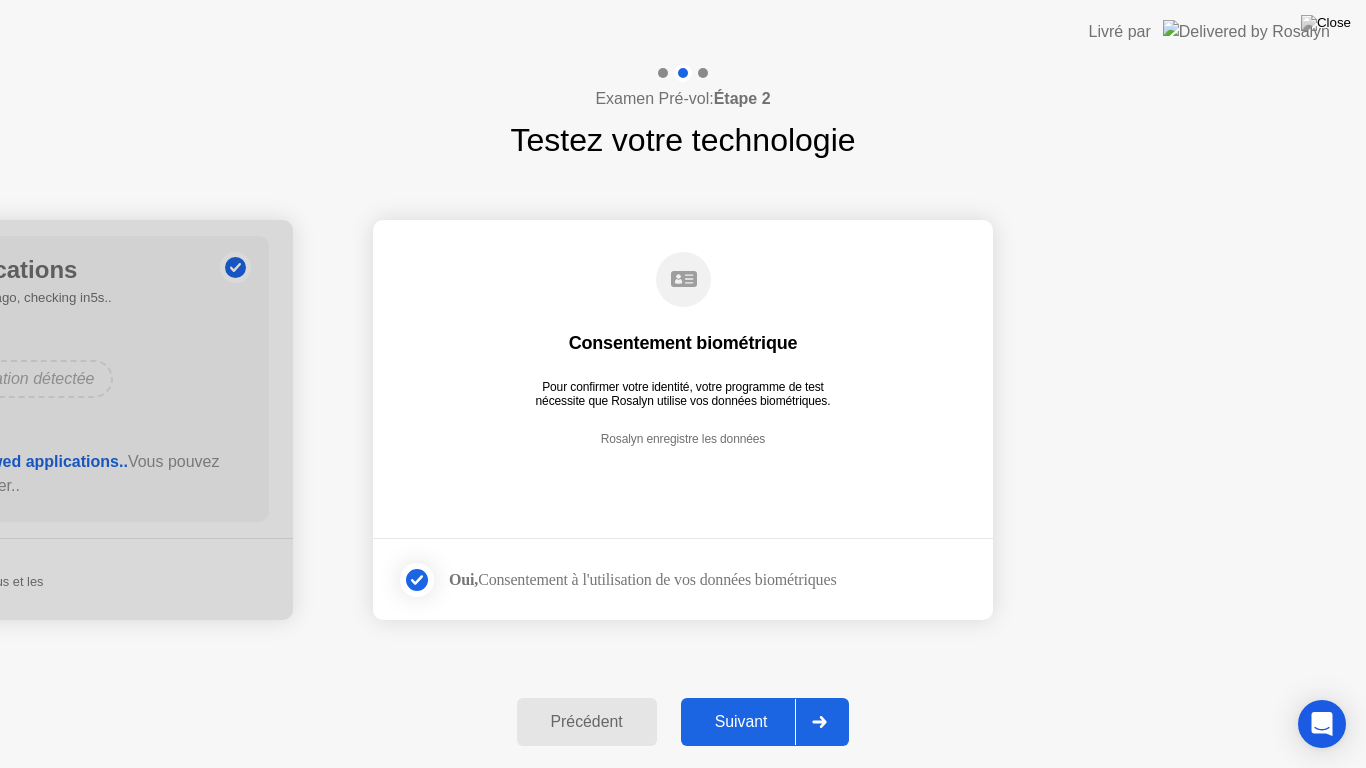 click on "Suivant" 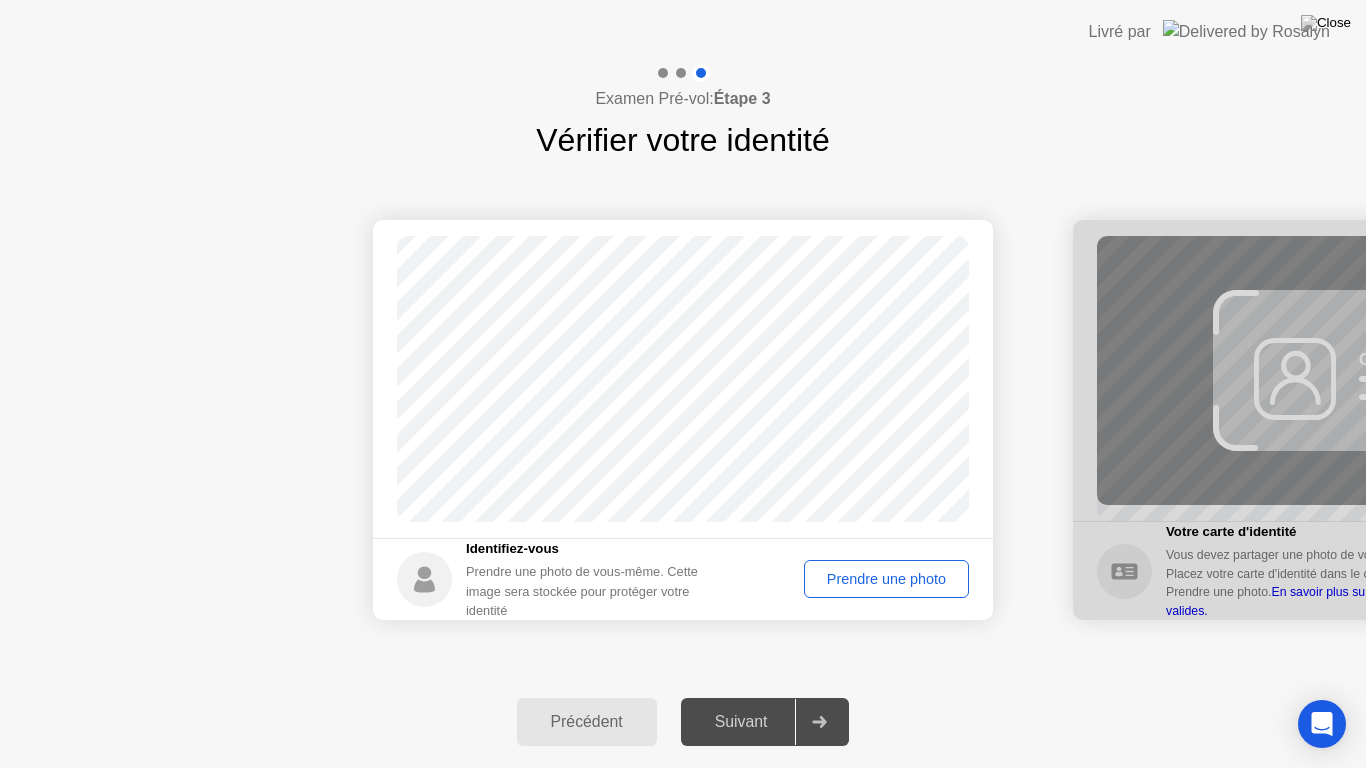 click on "Prendre une photo" 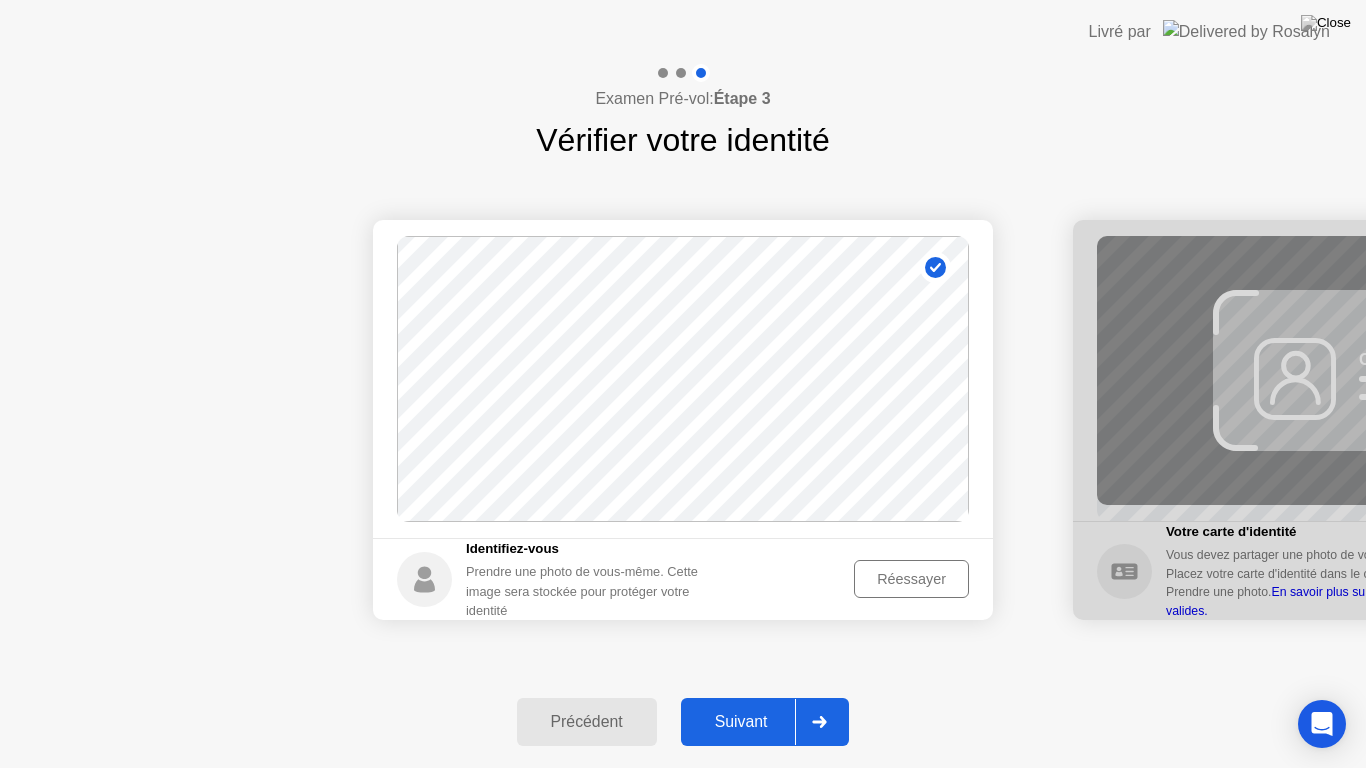 click on "Suivant" 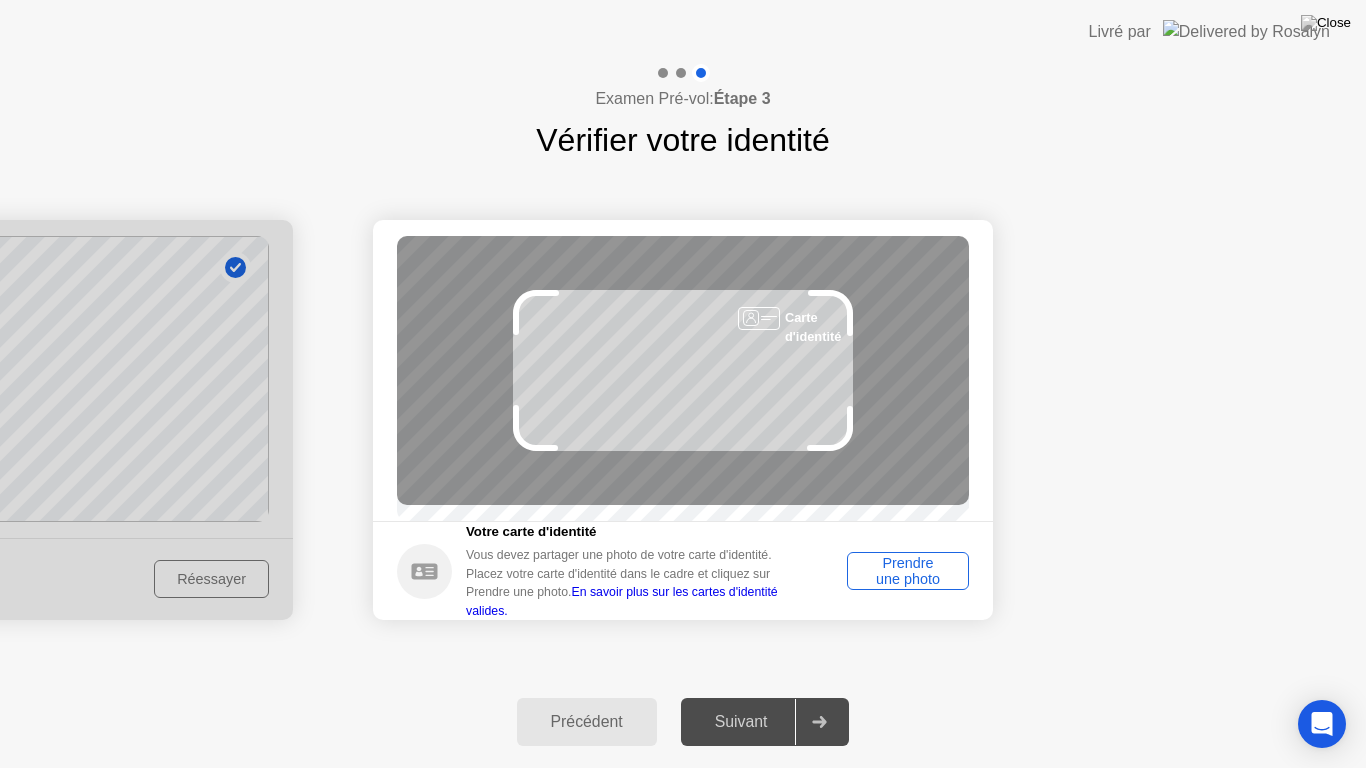 click on "Prendre une photo" 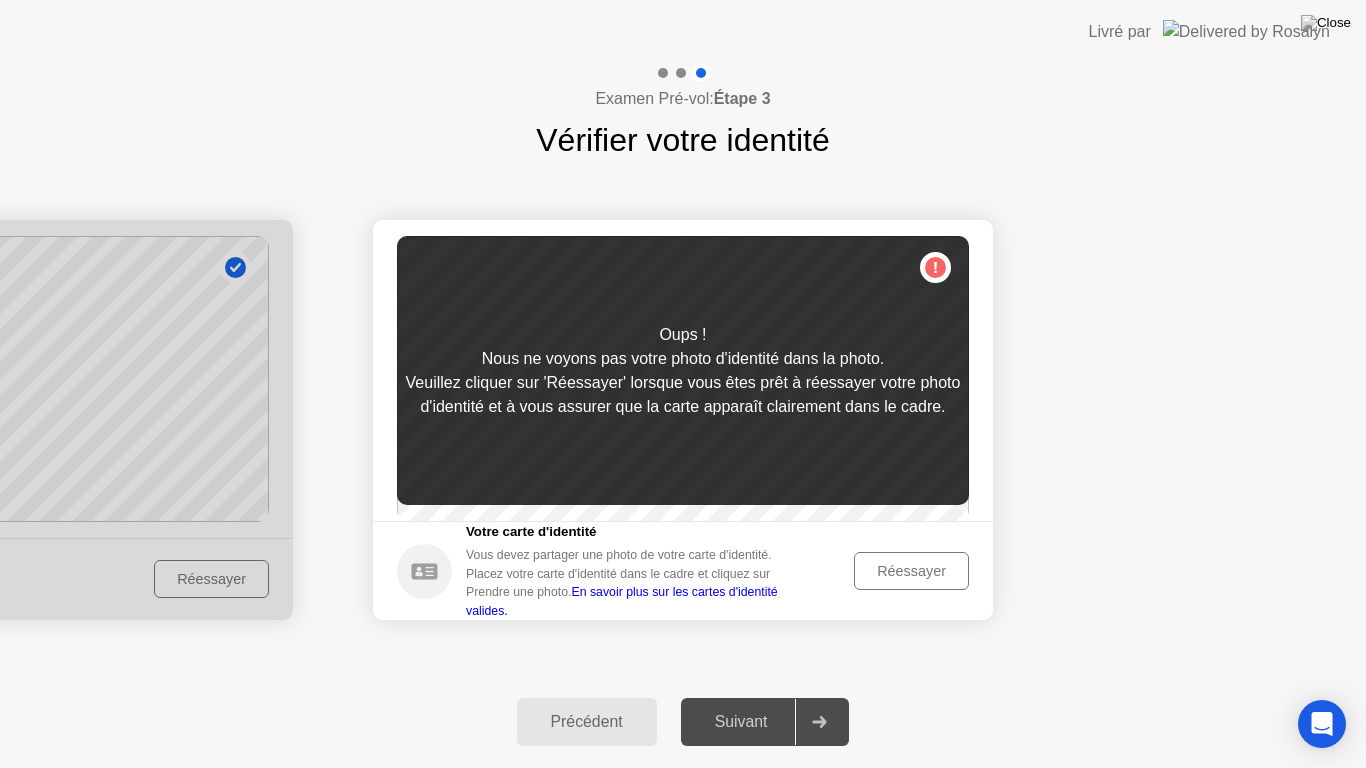 click on "Réessayer" 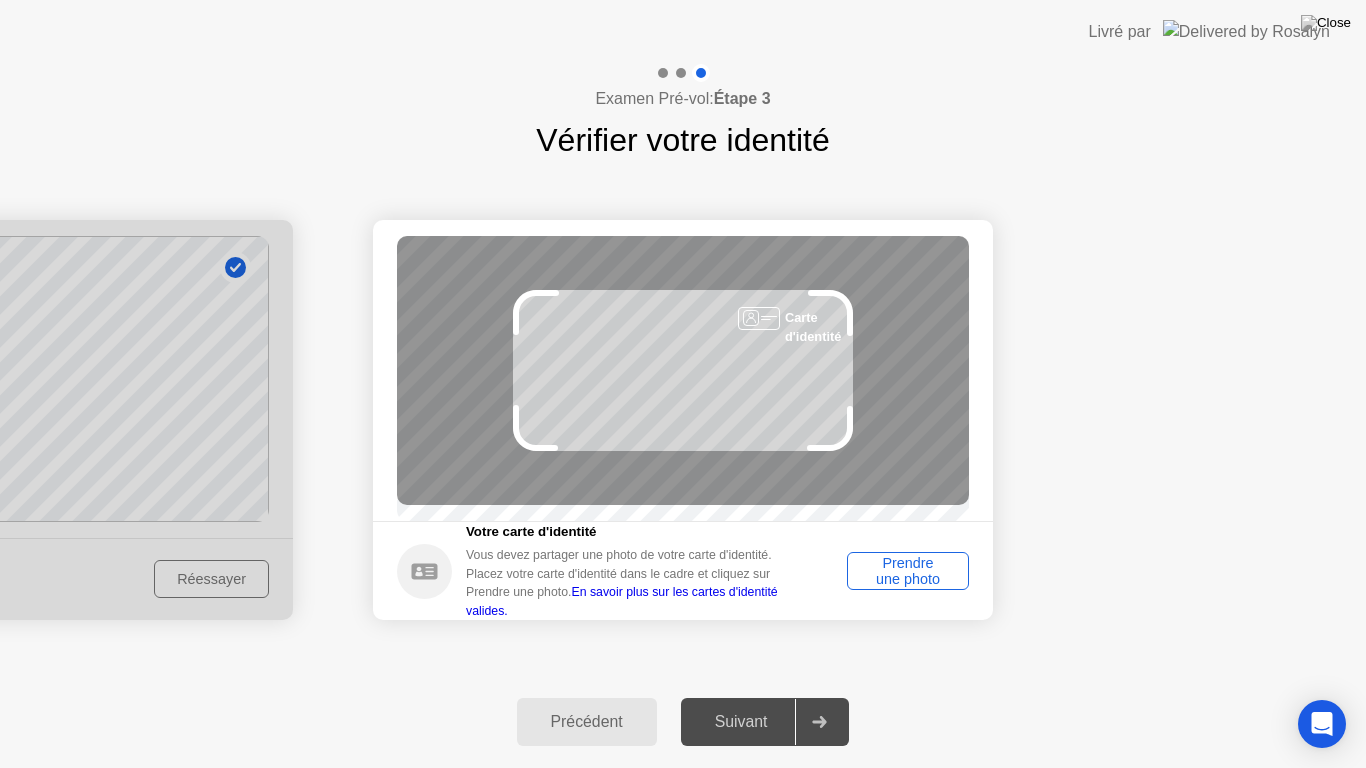 click on "Prendre une photo" 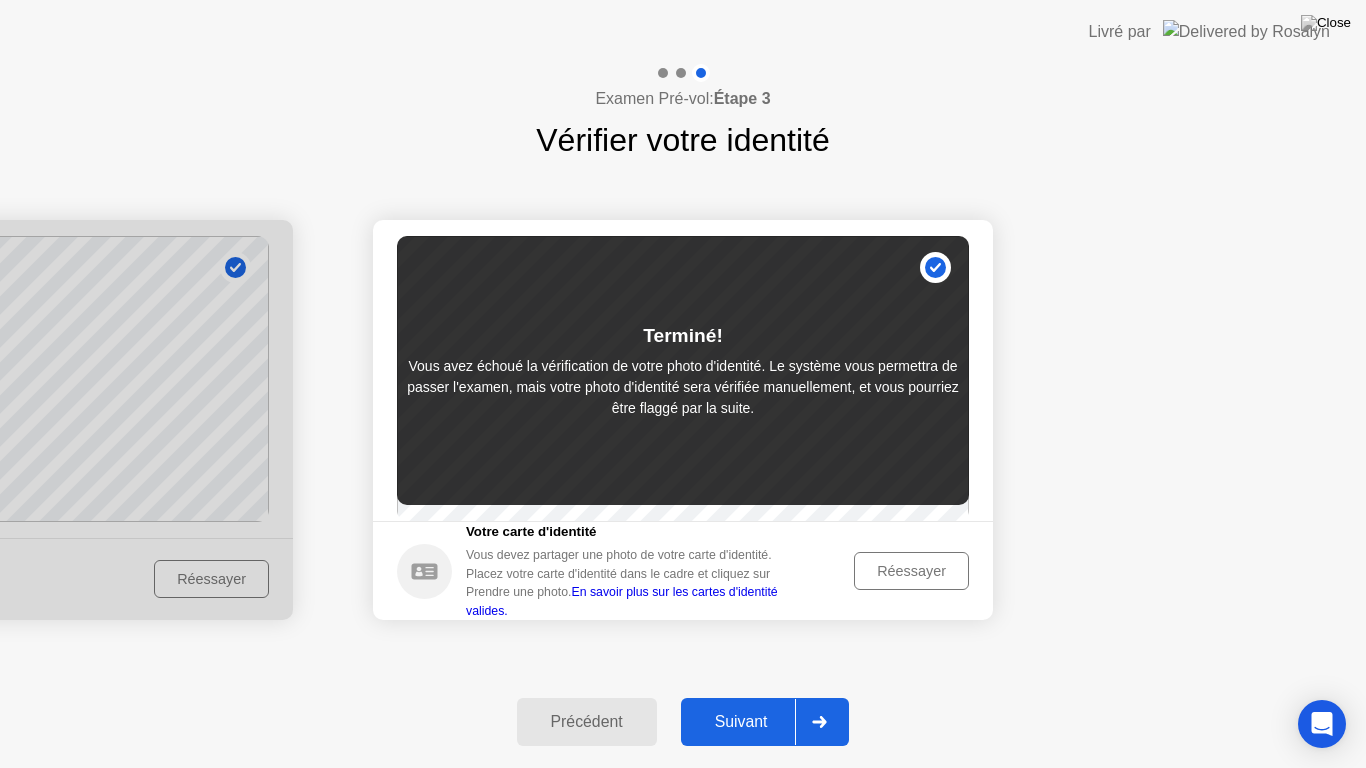 click on "Suivant" 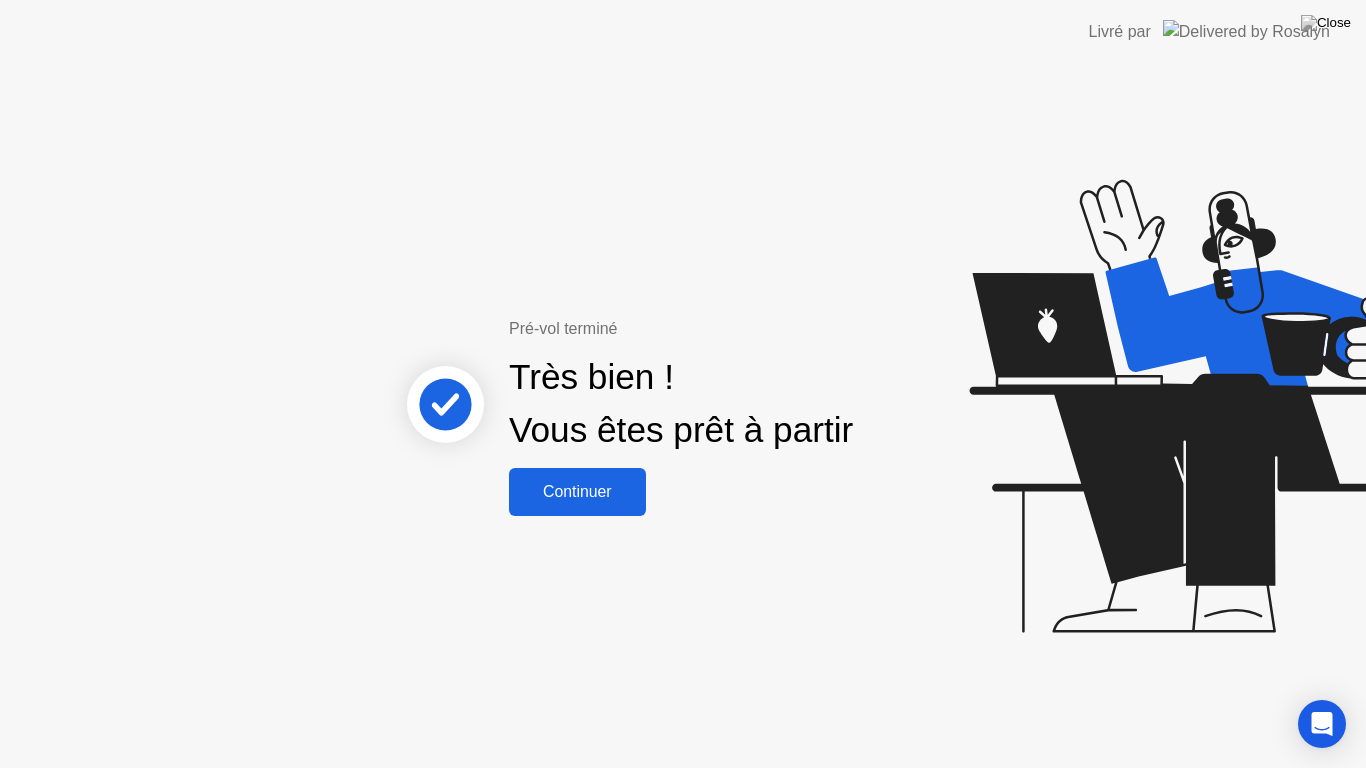 click on "Continuer" 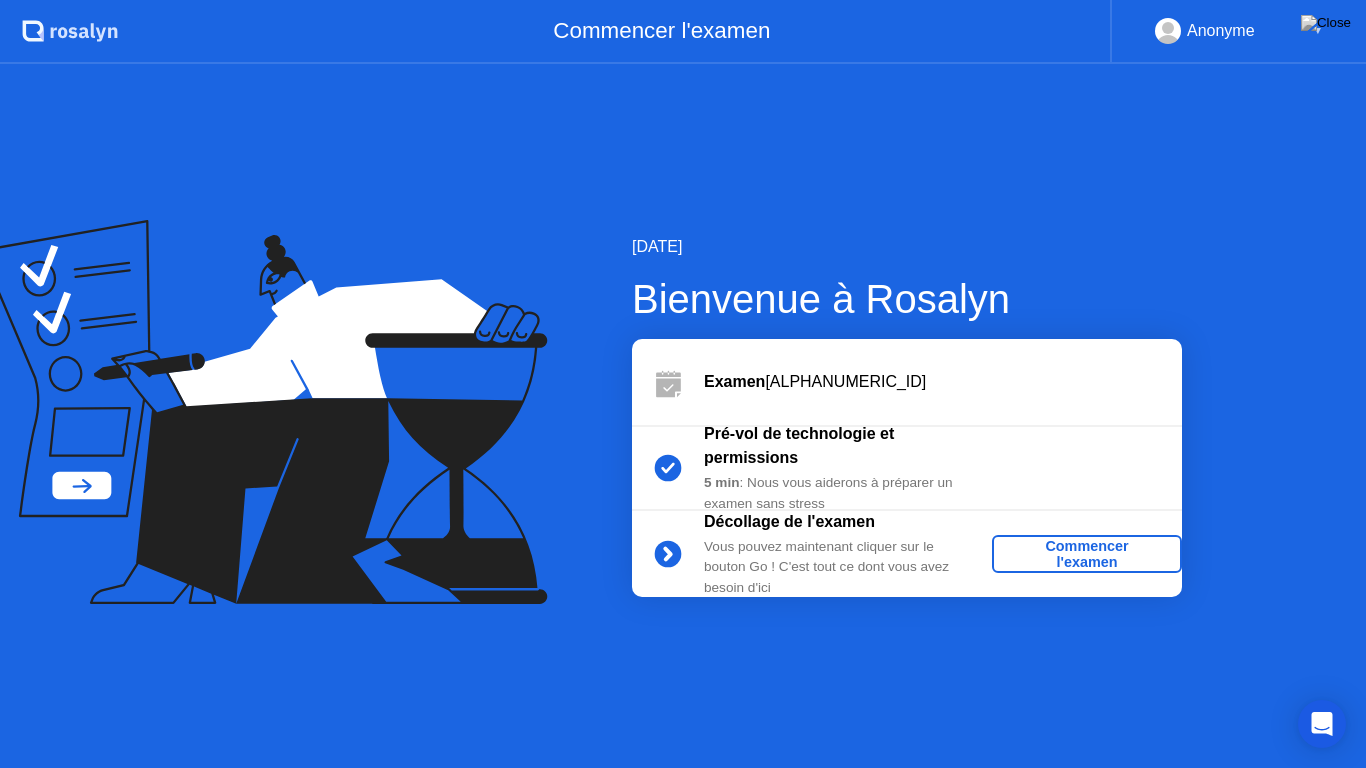click on "Commencer l'examen" 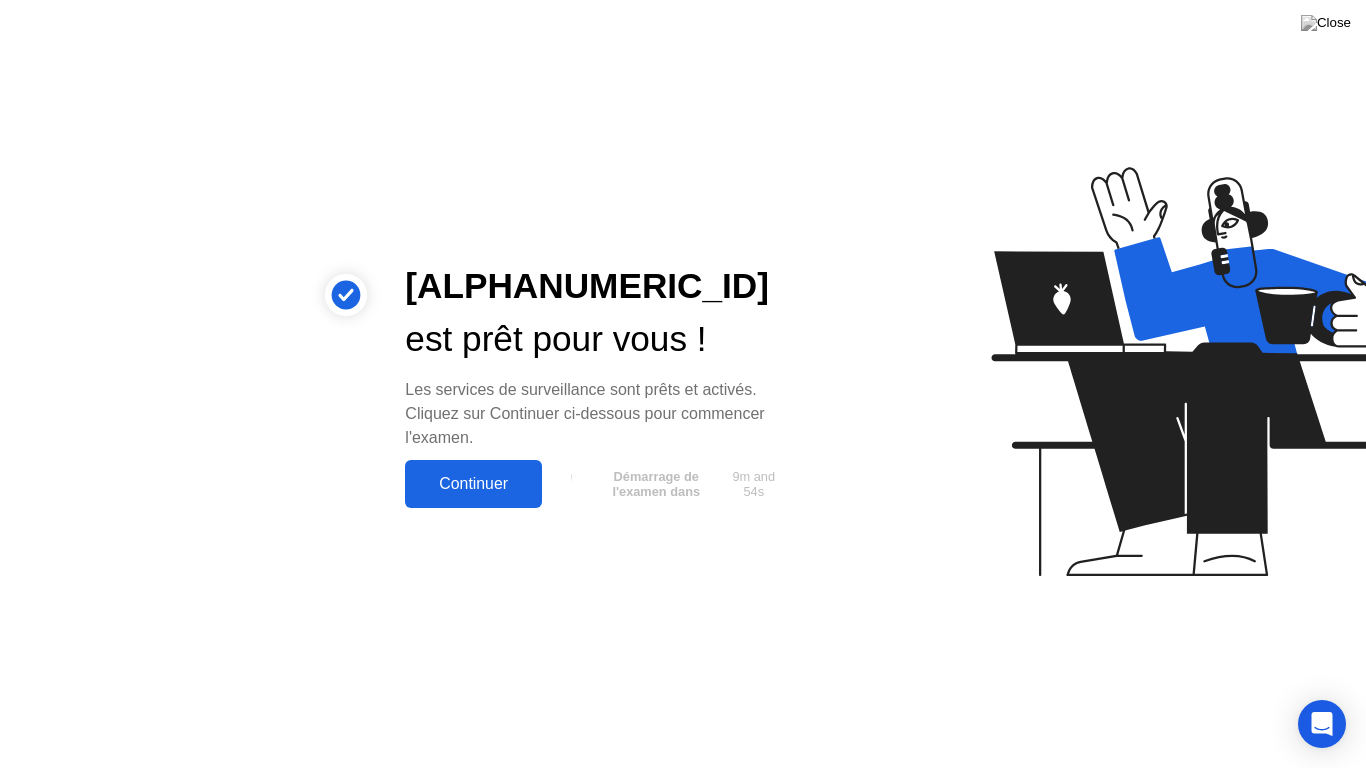 click on "Continuer" 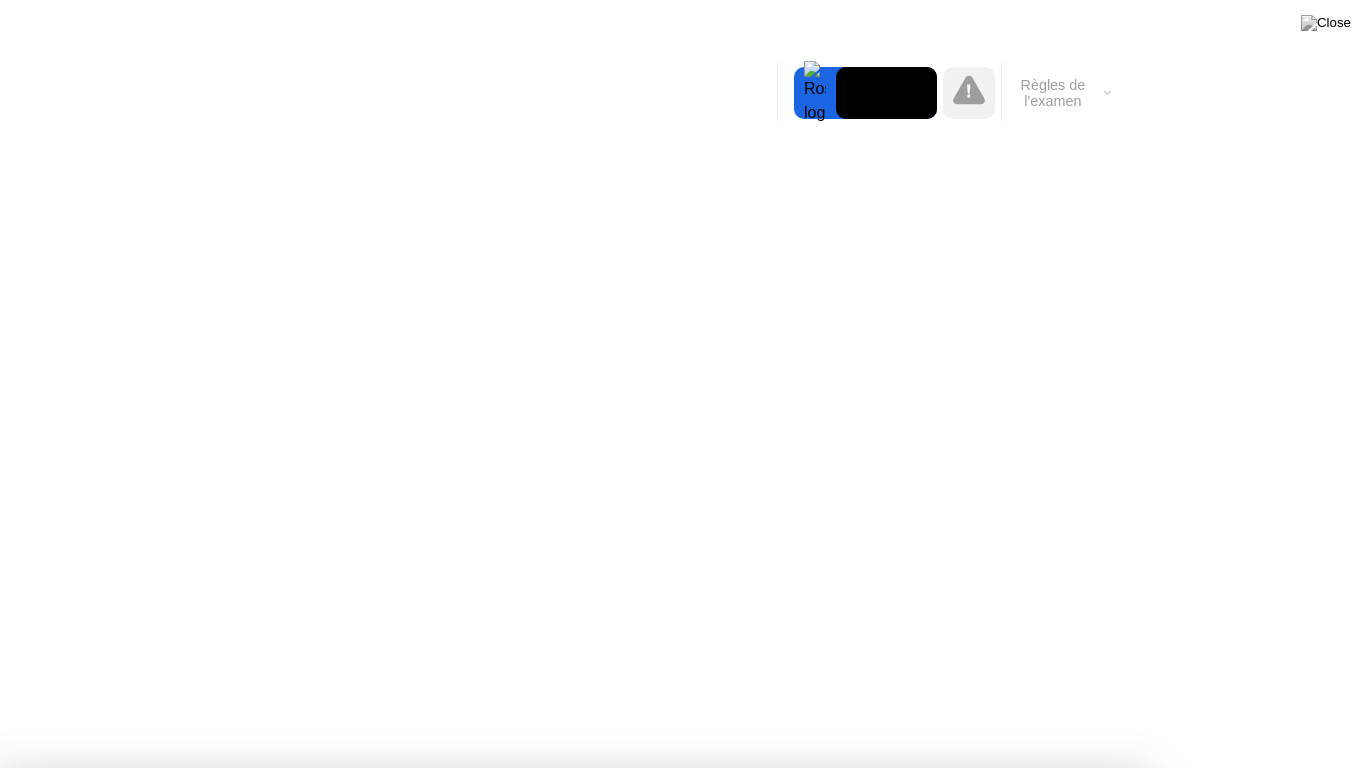click on "Compris!" at bounding box center [684, 1291] 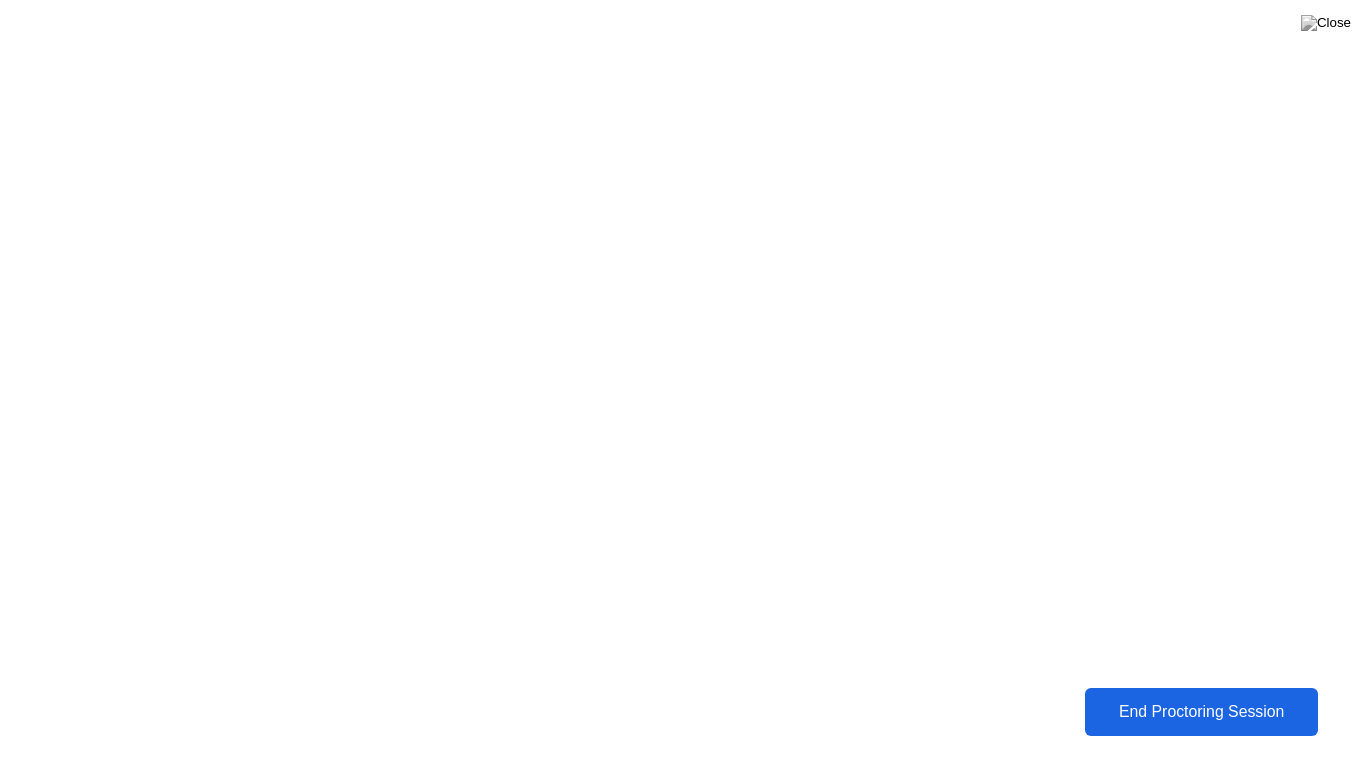 click on "End Proctoring Session" 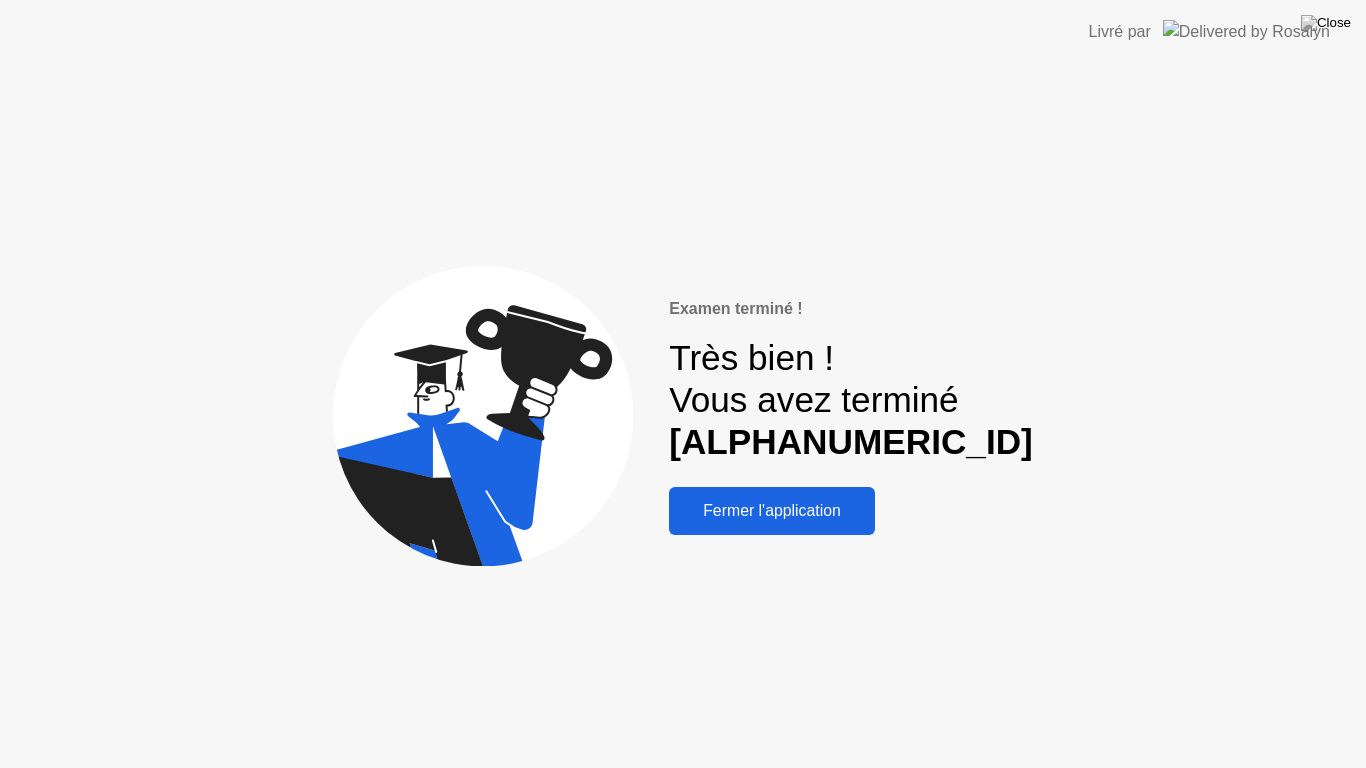 click on "Fermer l'application" 